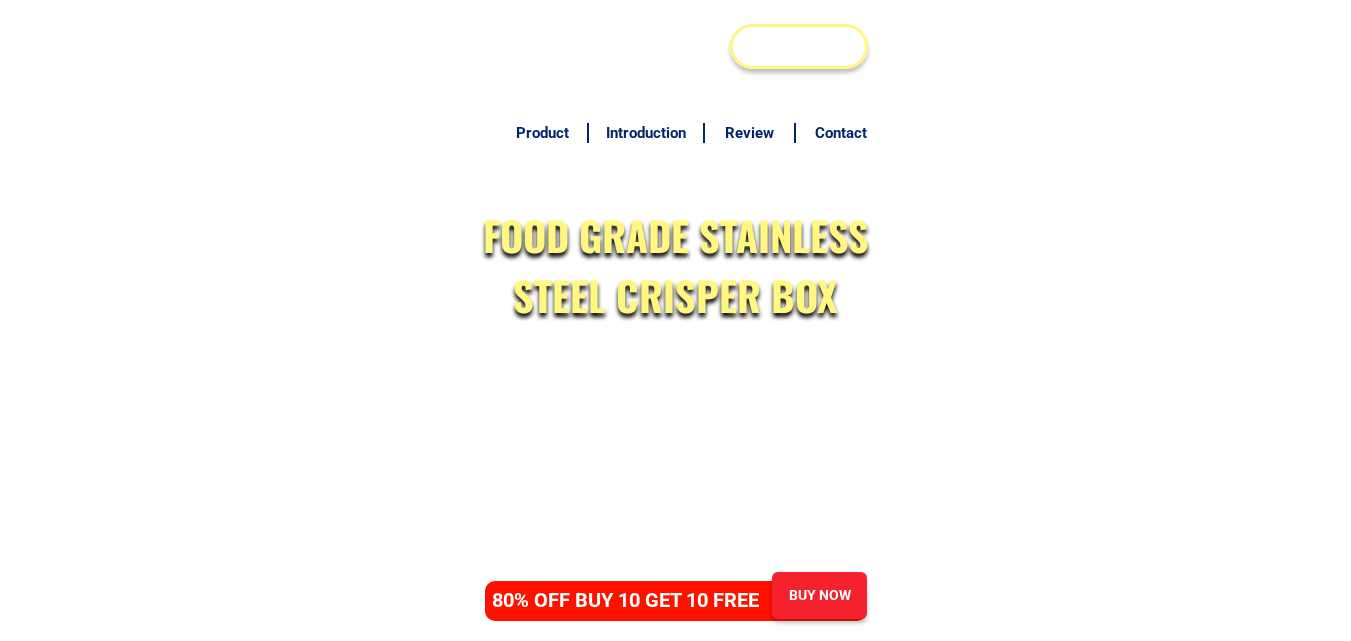 scroll, scrollTop: 9761, scrollLeft: 0, axis: vertical 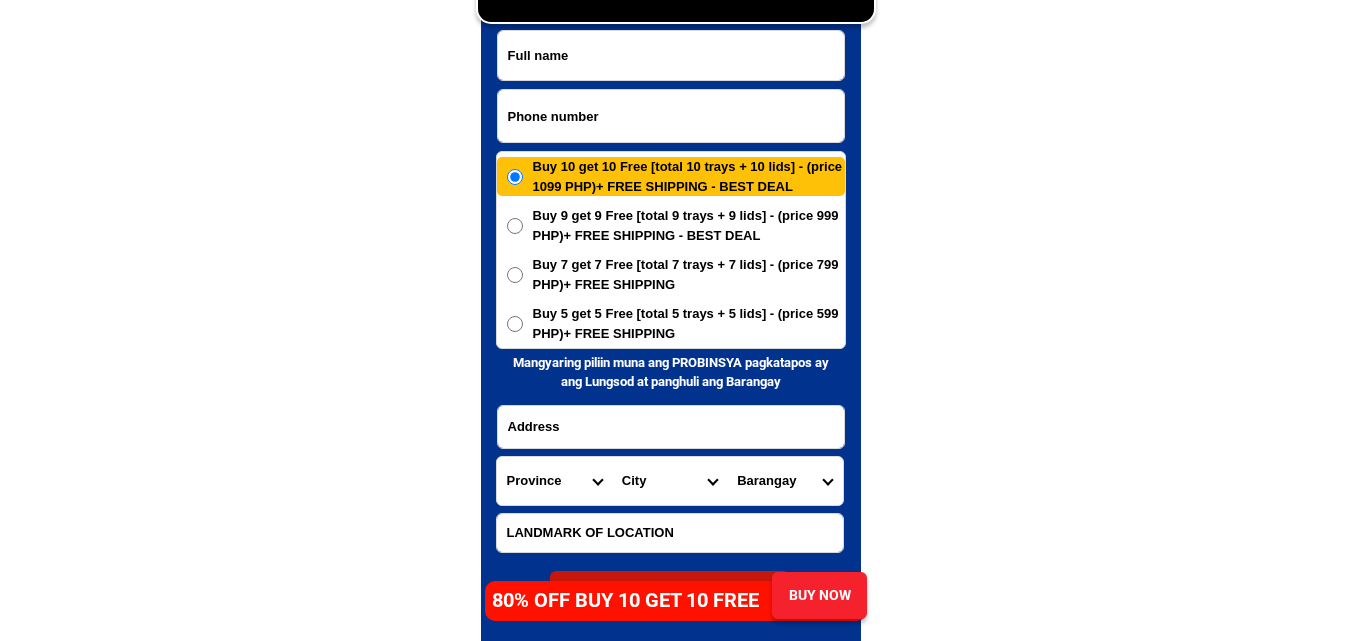 click at bounding box center [671, 116] 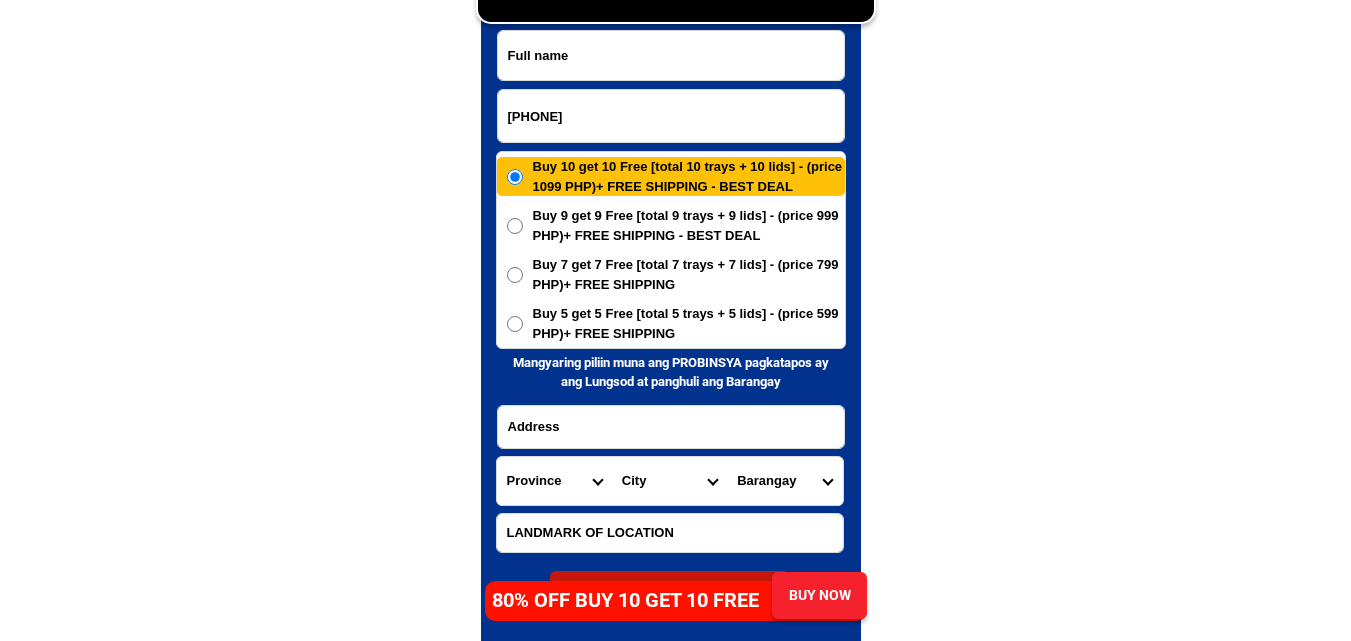 click on "[PHONE]" at bounding box center [671, 116] 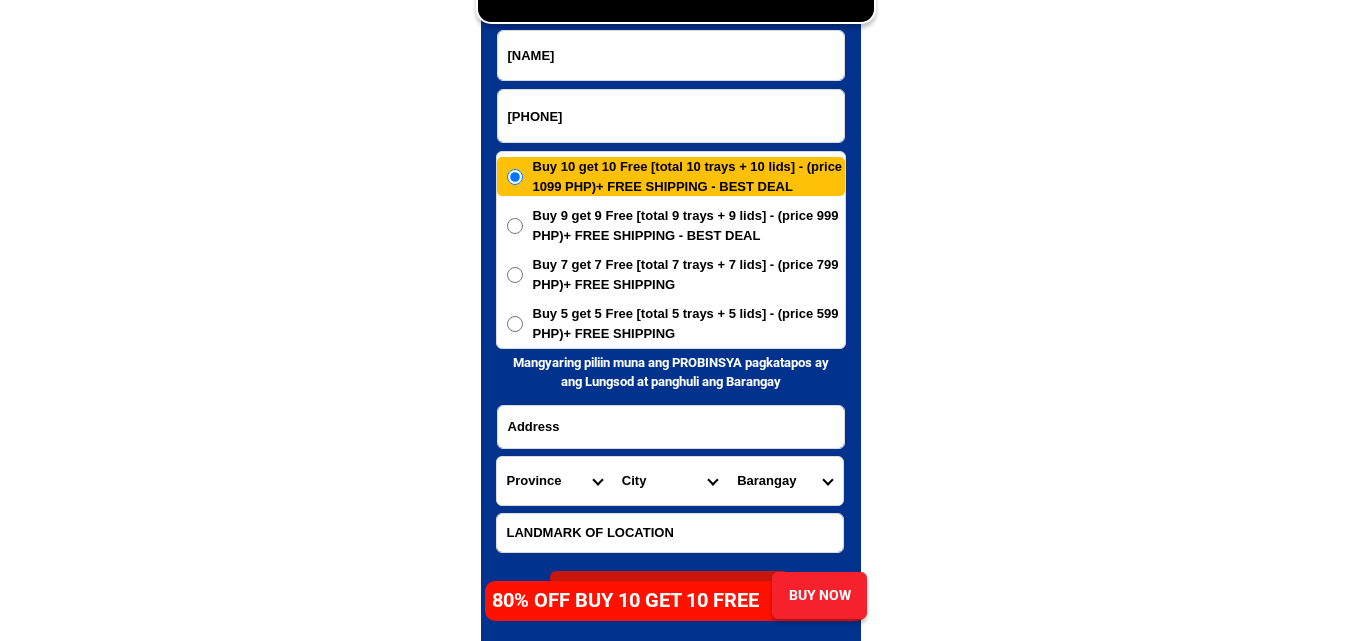 type on "[NAME]" 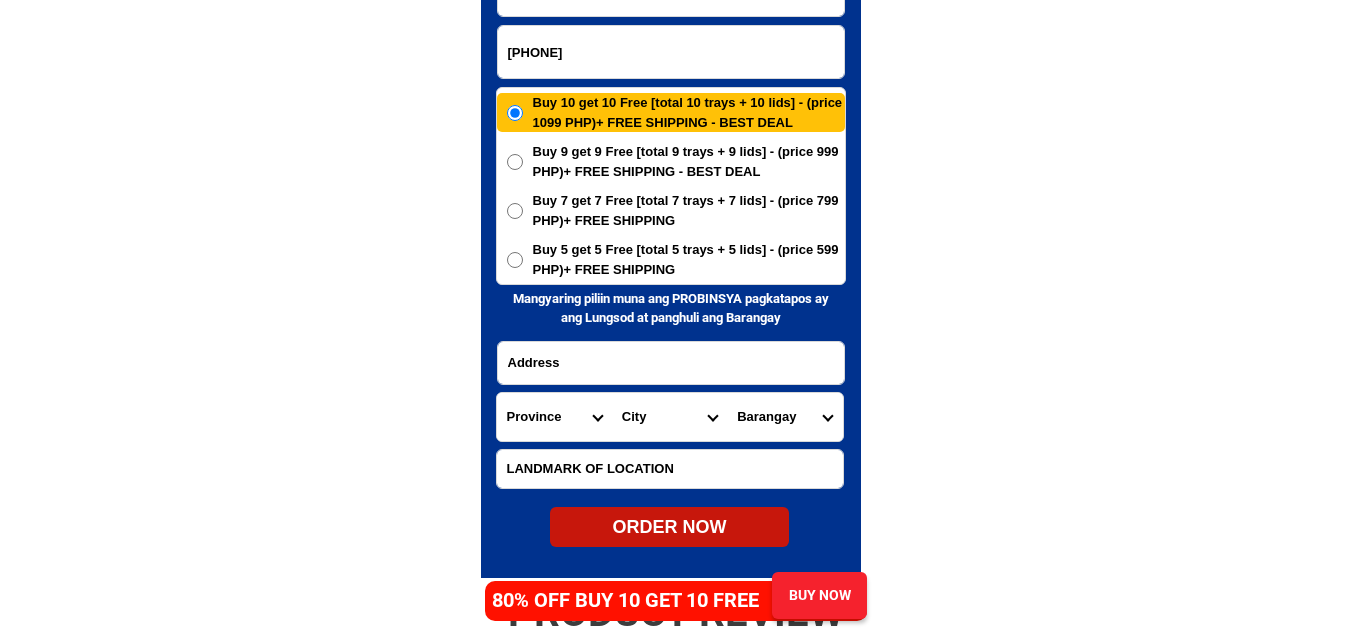 scroll, scrollTop: 9861, scrollLeft: 0, axis: vertical 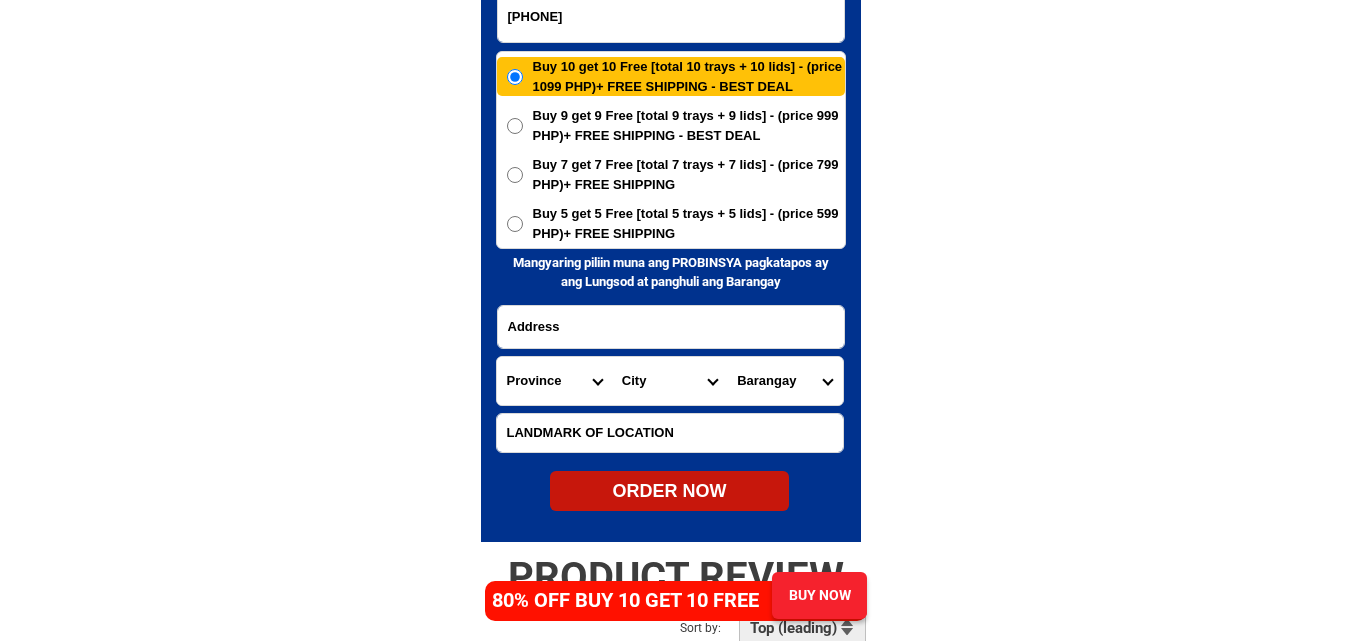 drag, startPoint x: 584, startPoint y: 320, endPoint x: 528, endPoint y: 210, distance: 123.4342 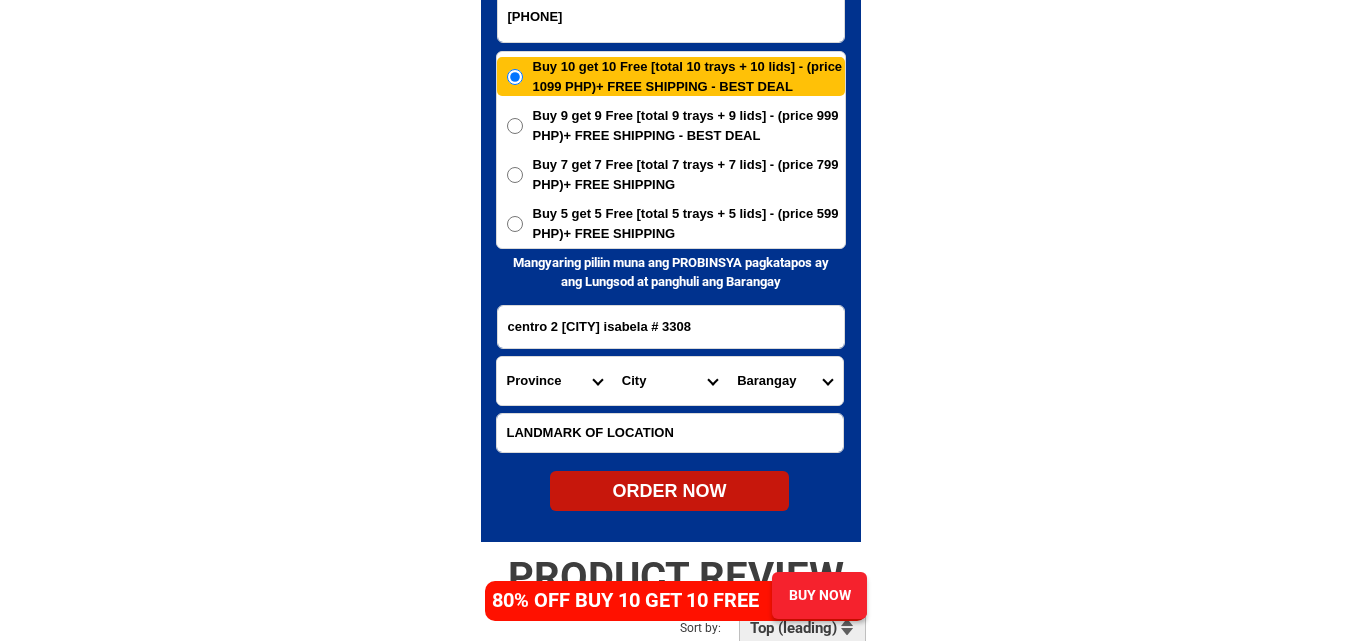 type on "centro 2 [CITY] isabela # 3308" 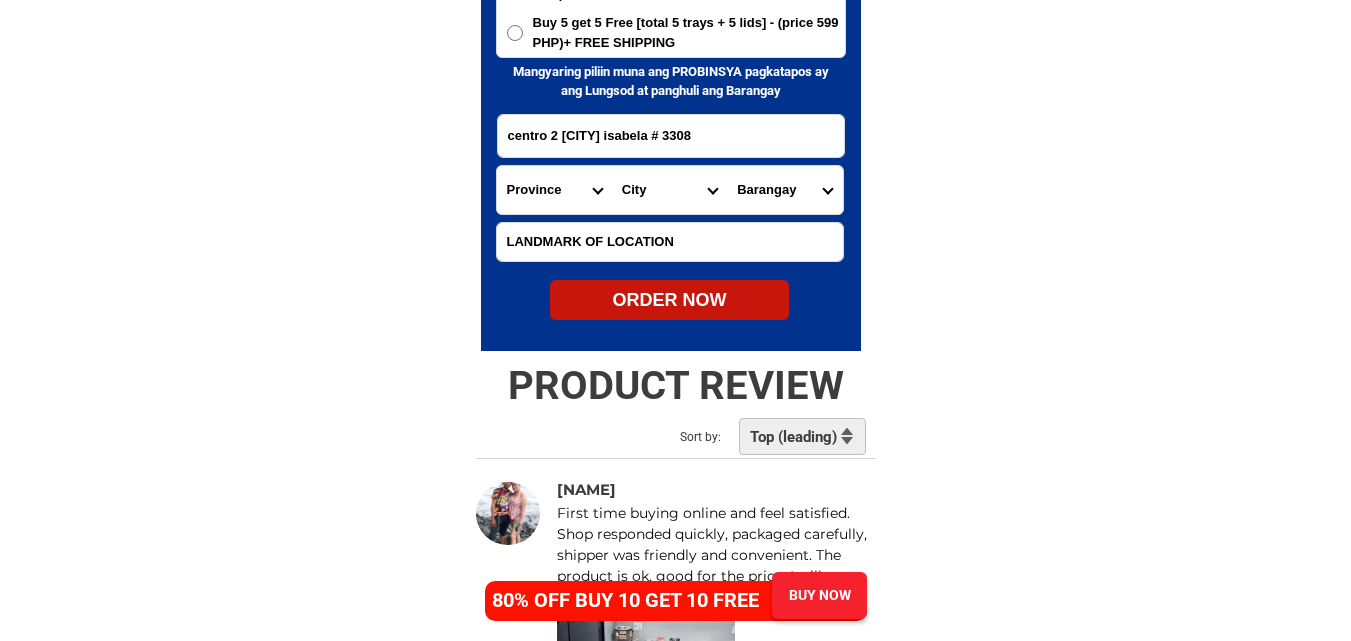scroll, scrollTop: 10061, scrollLeft: 0, axis: vertical 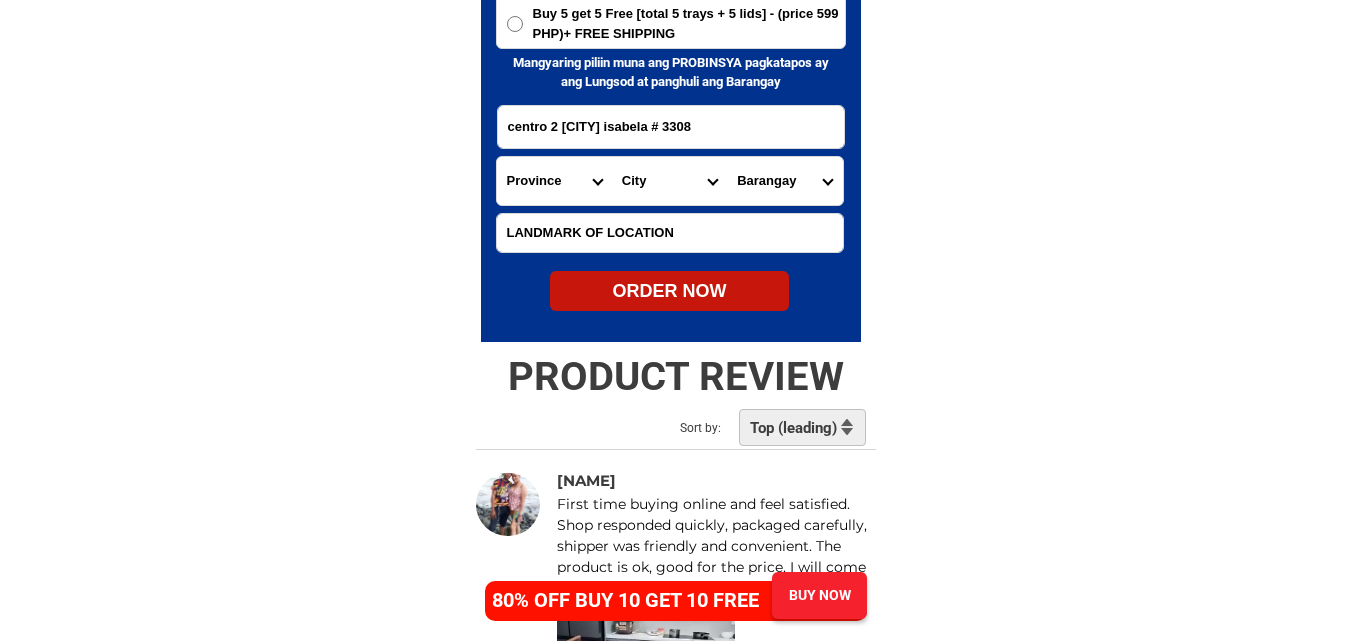 click at bounding box center [670, 233] 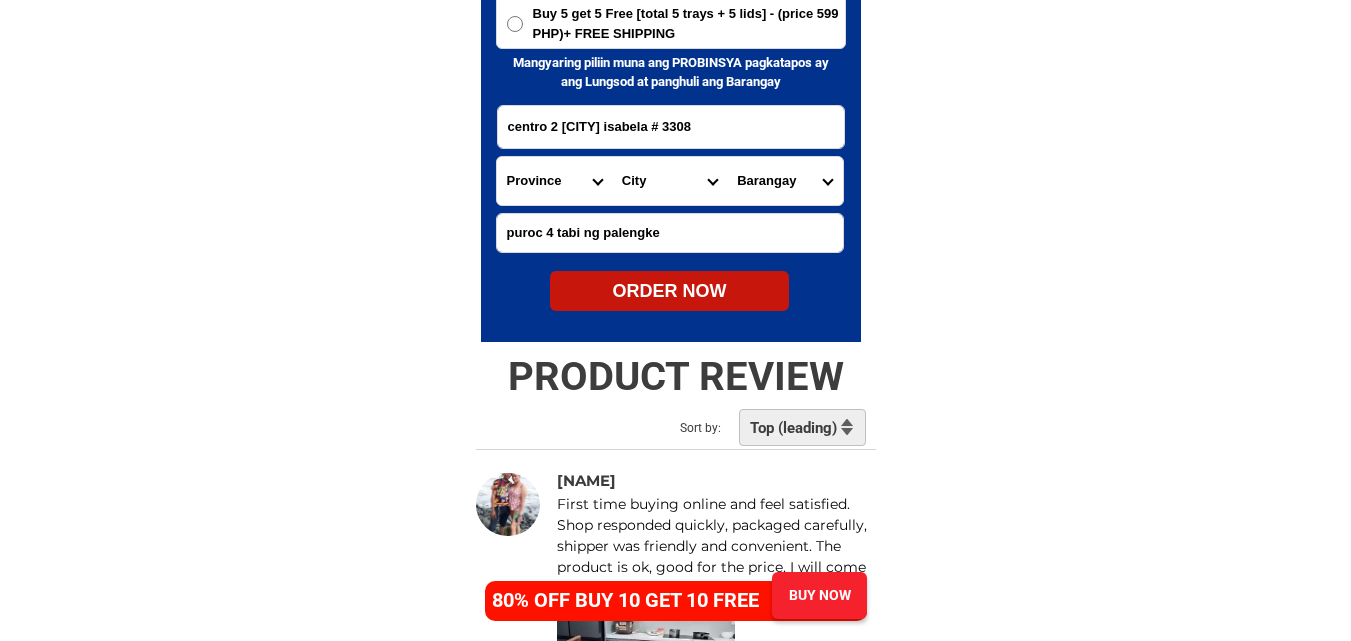 type on "puroc 4 tabi ng palengke" 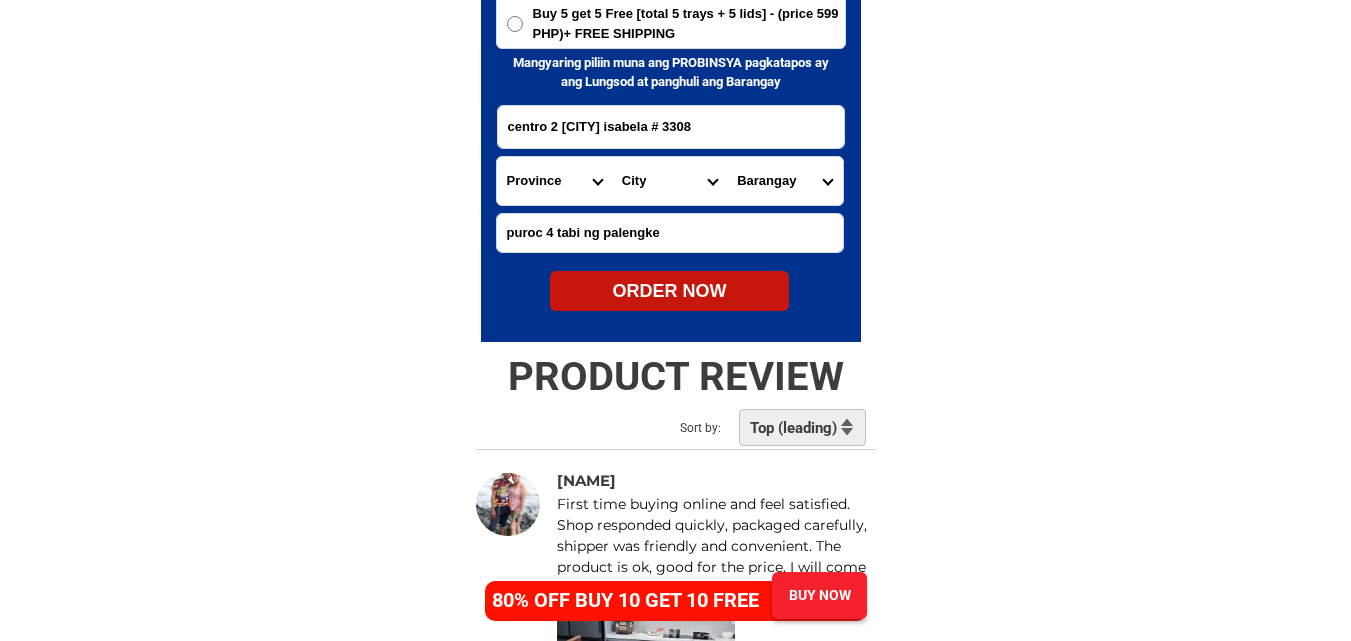 select on "[NUMBER]" 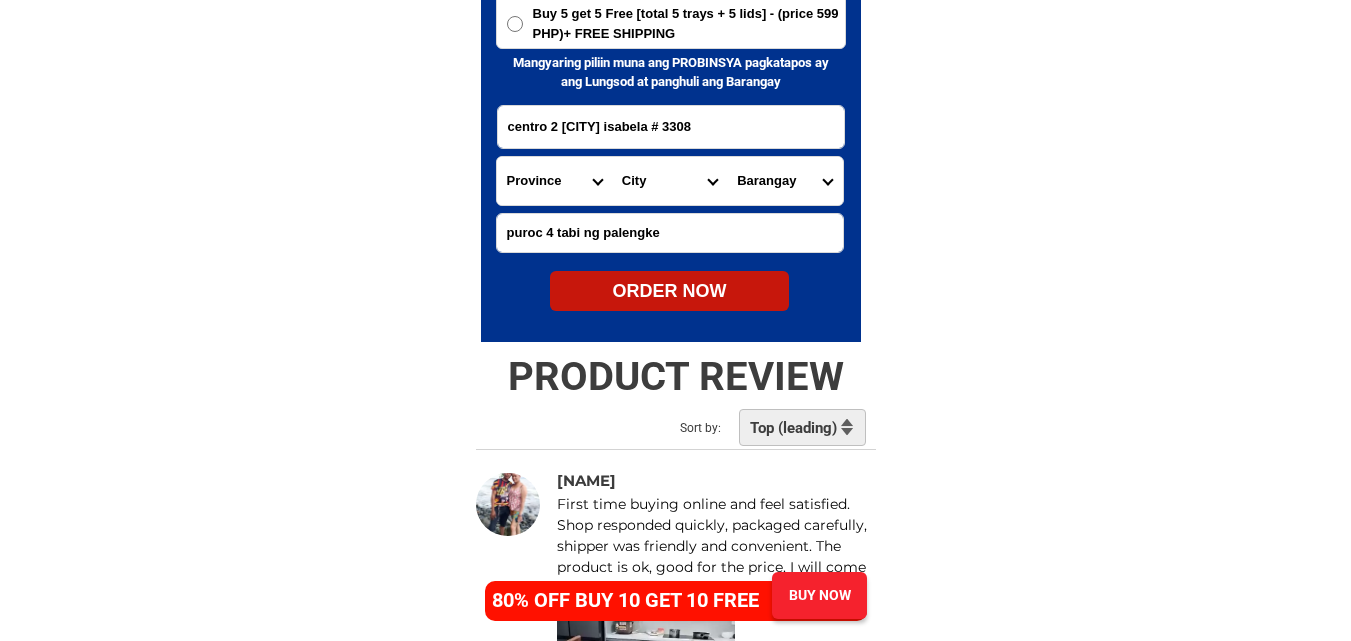 click on "Province Abra Agusan-del-norte Agusan-del-sur Aklan Albay Antique Apayao Aurora Basilan Bataan Batanes Batangas Benguet Biliran Bohol Bukidnon Bulacan Cagayan Camarines-norte Camarines-sur Camiguin Capiz Catanduanes Cavite Cebu Cotabato Davao-de-oro Davao-del-norte Davao-del-sur Davao-occidental Davao-oriental Dinagat-islands Eastern-samar Guimaras Ifugao Ilocos-norte Ilocos-sur Iloilo Isabela Kalinga La-union Laguna Lanao-del-norte Lanao-del-sur Leyte Maguindanao Marinduque Masbate Metro-manila Misamis-occidental Misamis-oriental Mountain-province Negros-occidental Negros-oriental Northern-samar Nueva-ecija Nueva-vizcaya Occidental-mindoro Oriental-mindoro Palawan Pampanga Pangasinan Quezon Quirino Rizal Romblon Sarangani Siquijor Sorsogon South-cotabato Southern-leyte Sultan-kudarat Sulu Surigao-del-norte Surigao-del-sur Tarlac Tawi-tawi Western-samar Zambales Zamboanga-del-norte Zamboanga-del-sur Zamboanga-sibugay" at bounding box center [554, 181] 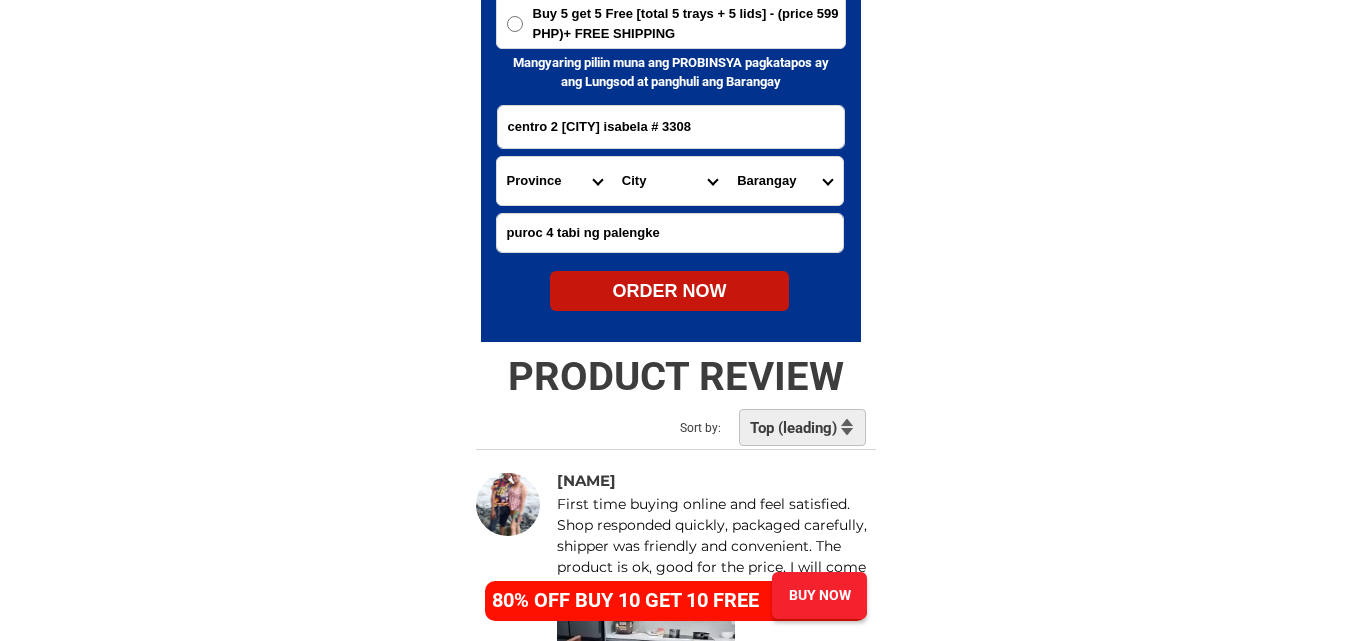 click on "City Angadanan Benito-soliven Cabagan Cauayan-city Cordon Delfin-albano Dinapigue Divilacan Echague Gamu Ilagan Isabela-alicia Isabela-aurora Isabela-burgos Isabela-cabatuan Isabela-isabela-city Isabela-luna Isabela-naguilian Isabela-quezon Isabela-quirino Isabela-roxas Isabela-san-agustin Isabela-san-isidro Isabela-san-manuel Isabela-san-mateo Isabela-san-pablo Isabela-santa-maria Isabela-santo-tomas Jones Maconacon Mallig Palanan Ramon Reina-mercedes San-guillermo San-mariano Santiago-city Tumauini" at bounding box center [669, 181] 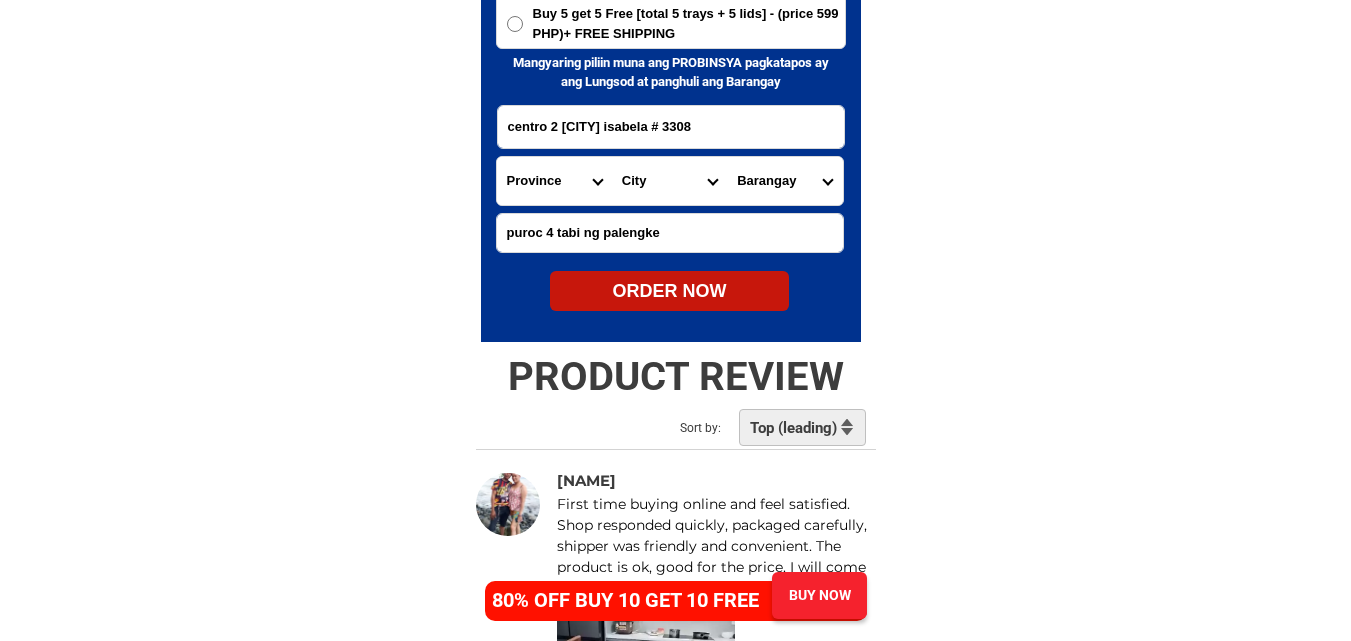 click on "Buy 5 get 5 Free [total 5 trays + 5 lids] - (price 599 PHP)+ FREE SHIPPING" at bounding box center (689, 23) 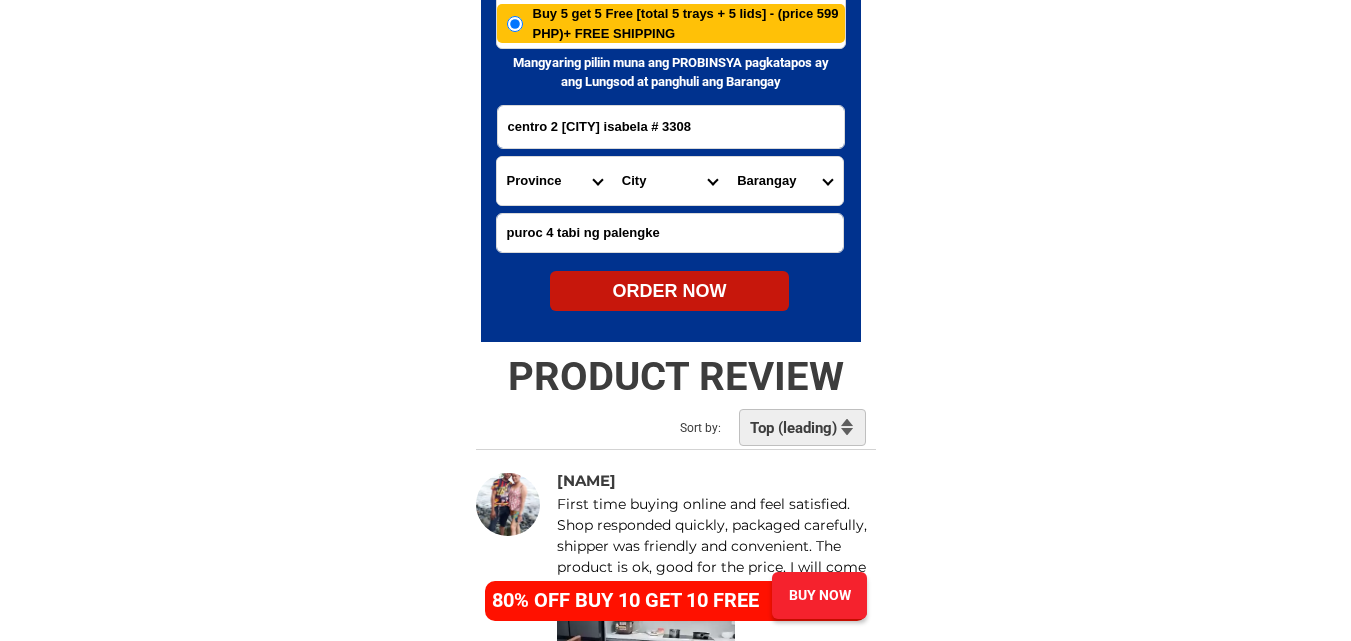 click on "ORDER NOW" at bounding box center (669, 291) 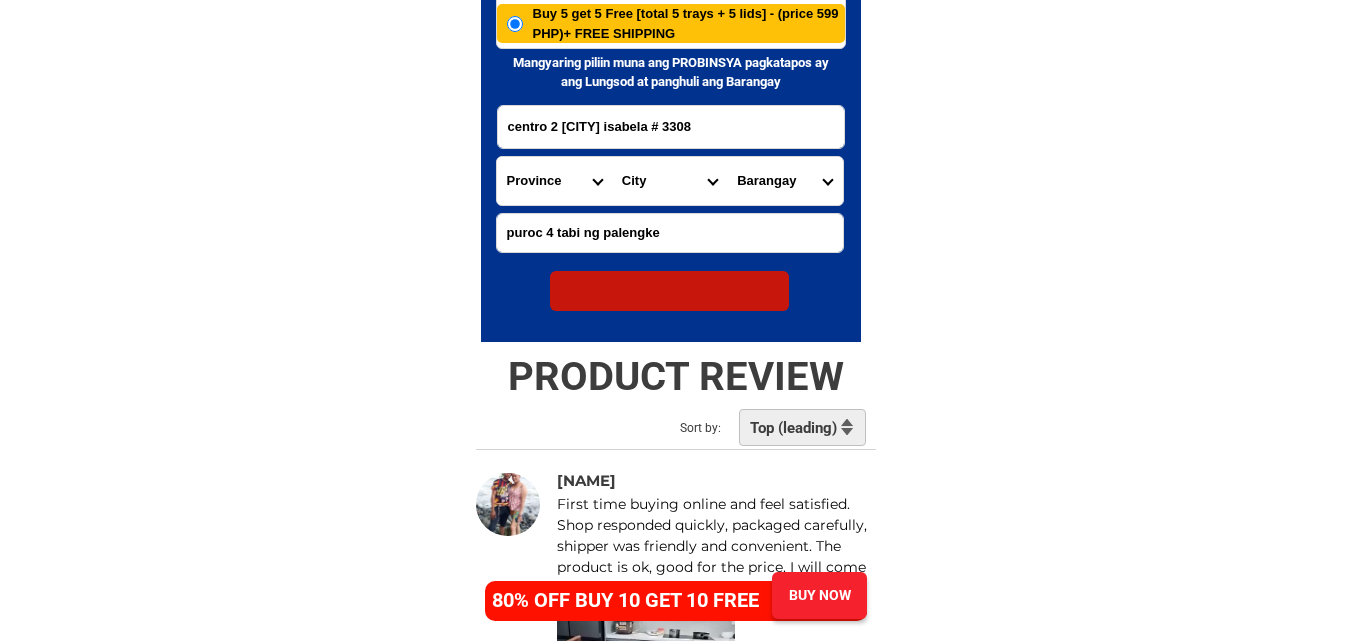 radio on "true" 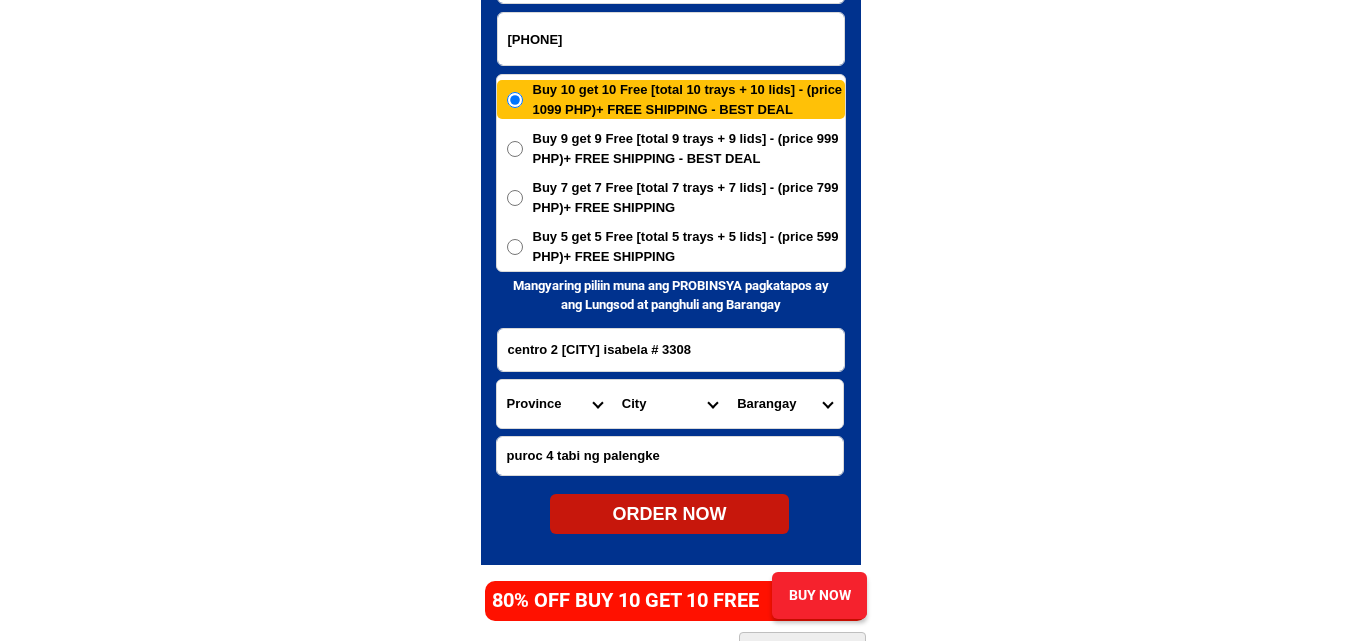 scroll, scrollTop: 9761, scrollLeft: 0, axis: vertical 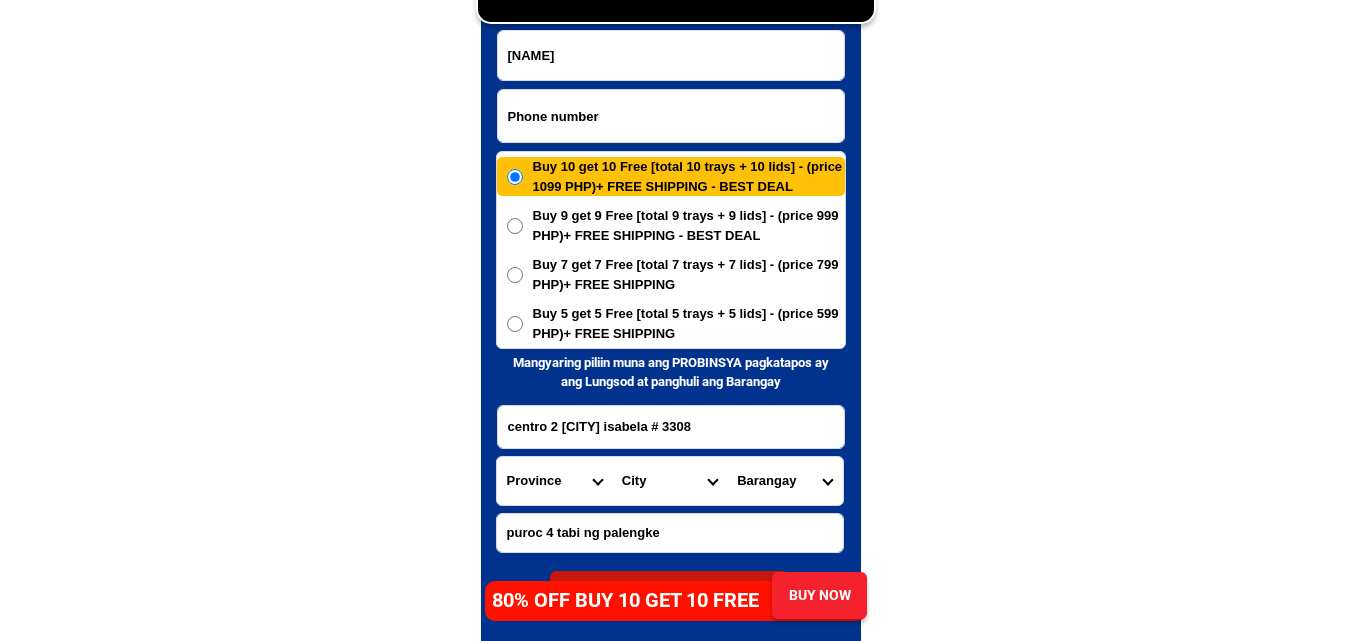 click at bounding box center (671, 116) 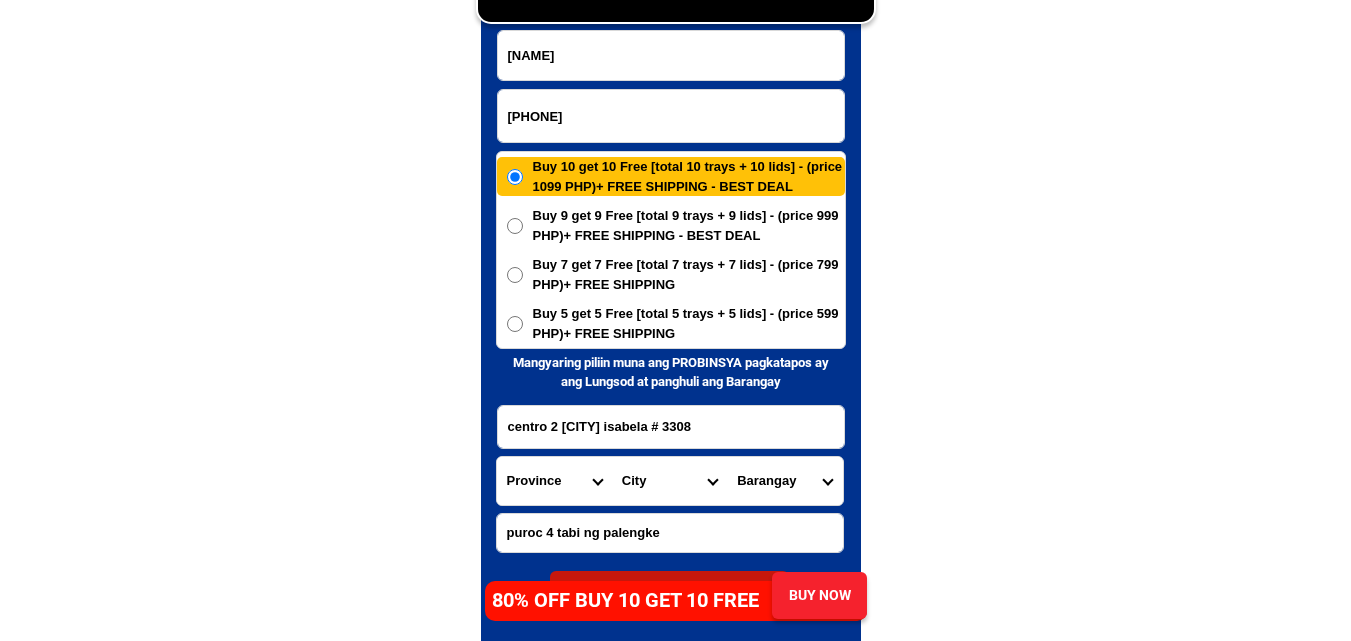 type on "[PHONE]" 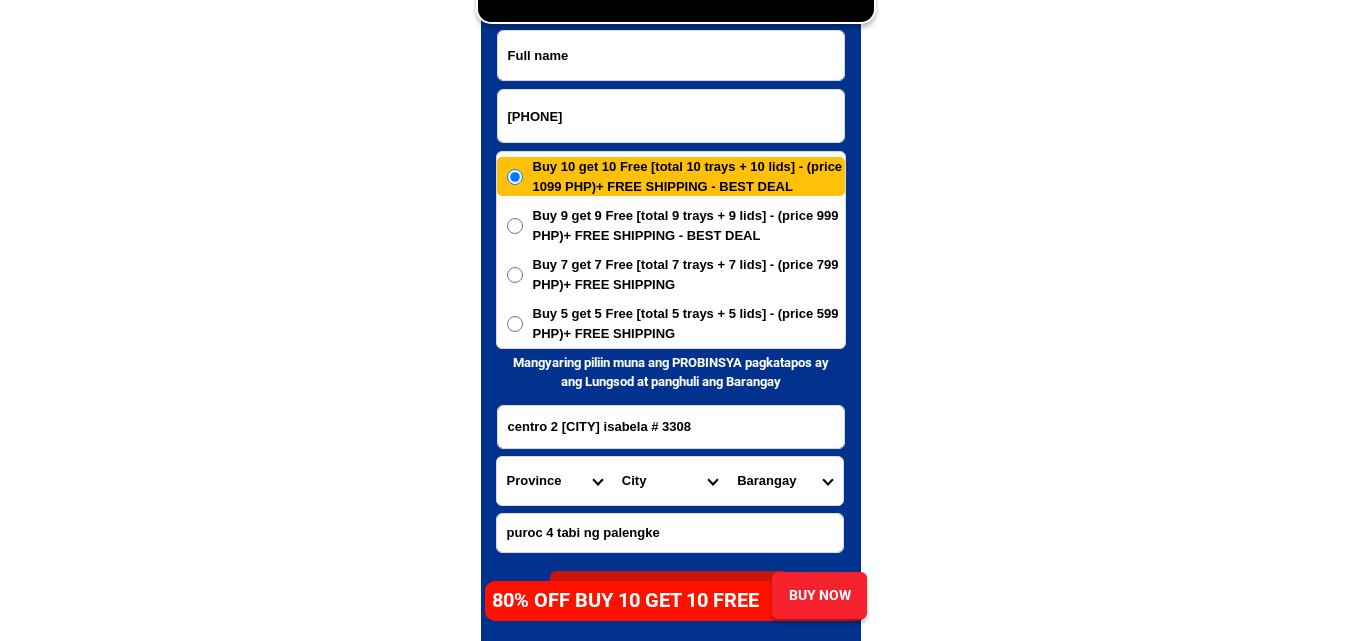 drag, startPoint x: 557, startPoint y: 64, endPoint x: 478, endPoint y: 36, distance: 83.81527 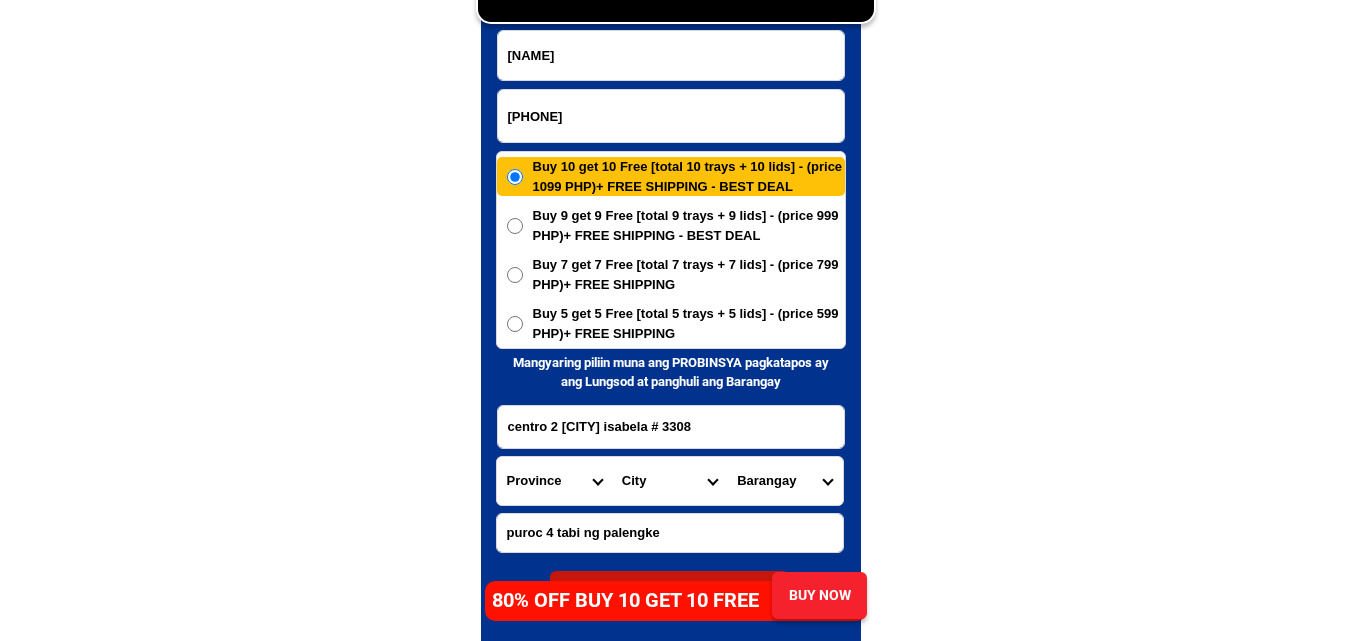 type on "[NAME]" 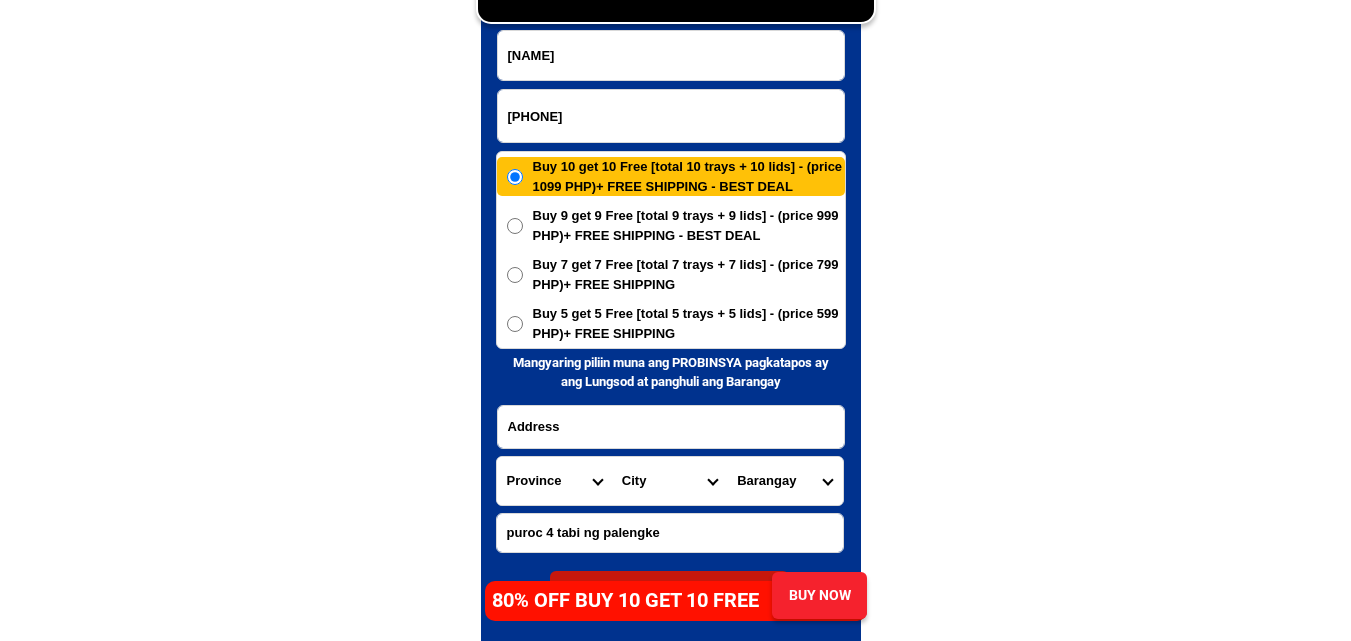 click at bounding box center (671, 427) 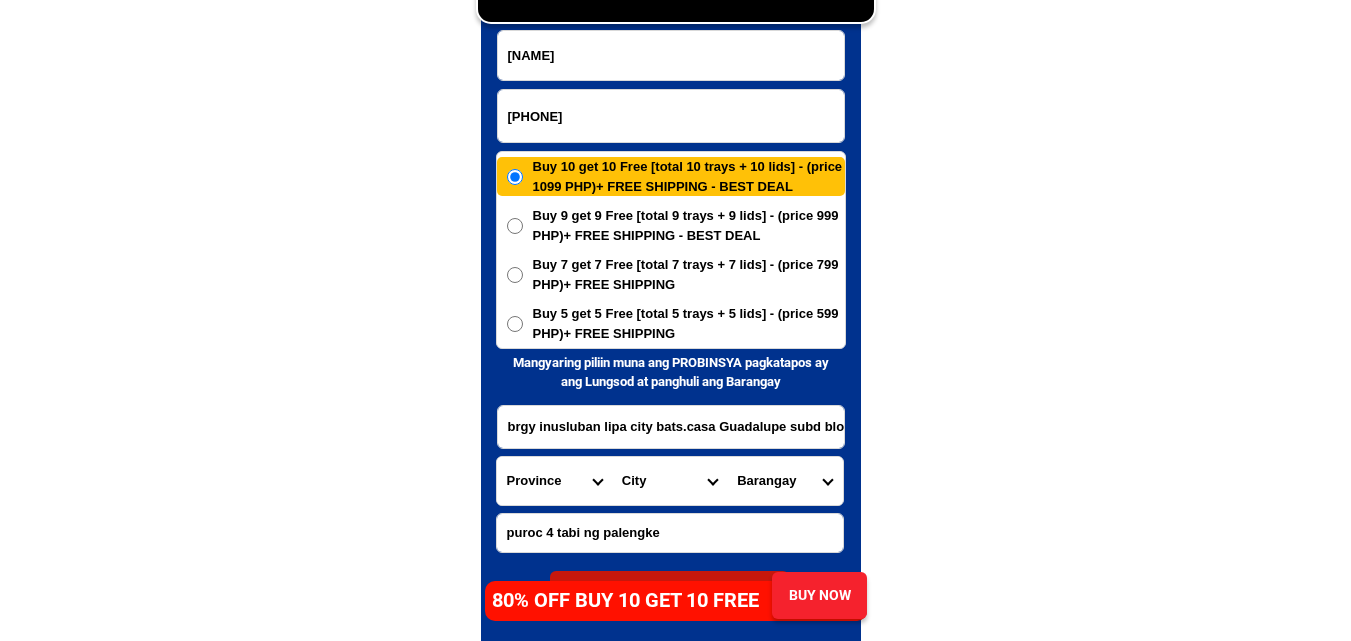 scroll, scrollTop: 0, scrollLeft: 211, axis: horizontal 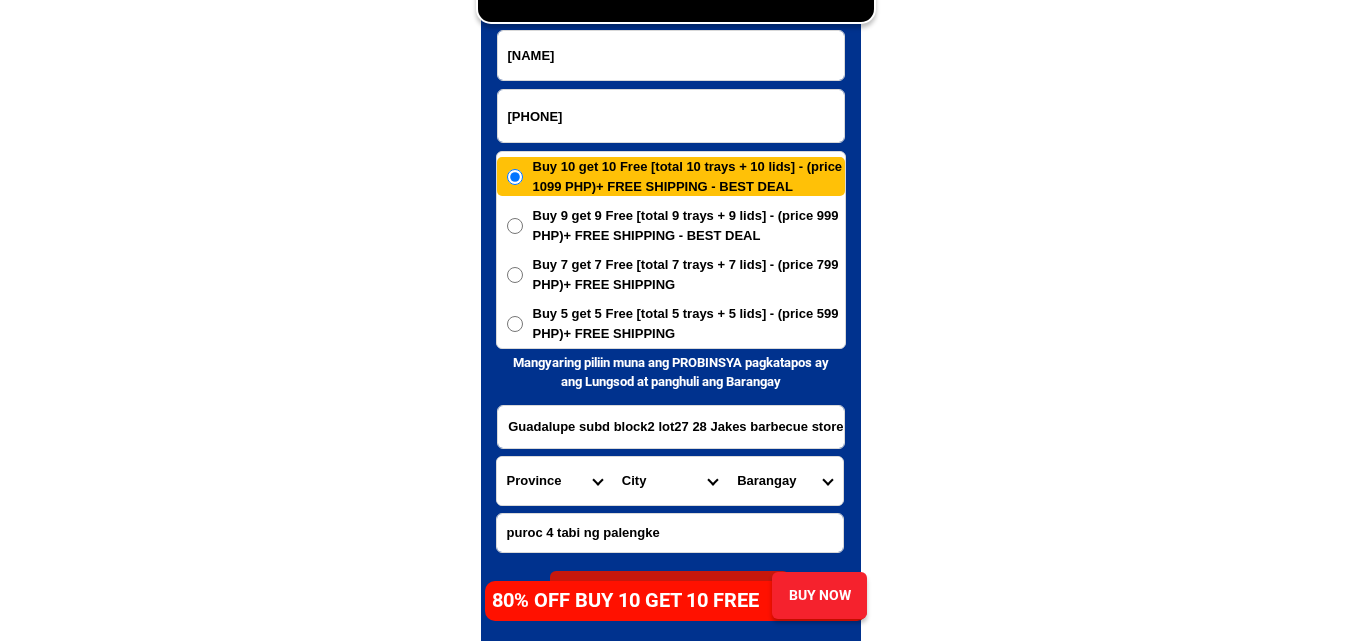 type on "brgy inusluban lipa city bats.casa Guadalupe subd block2 lot27 28 Jakes barbecue store" 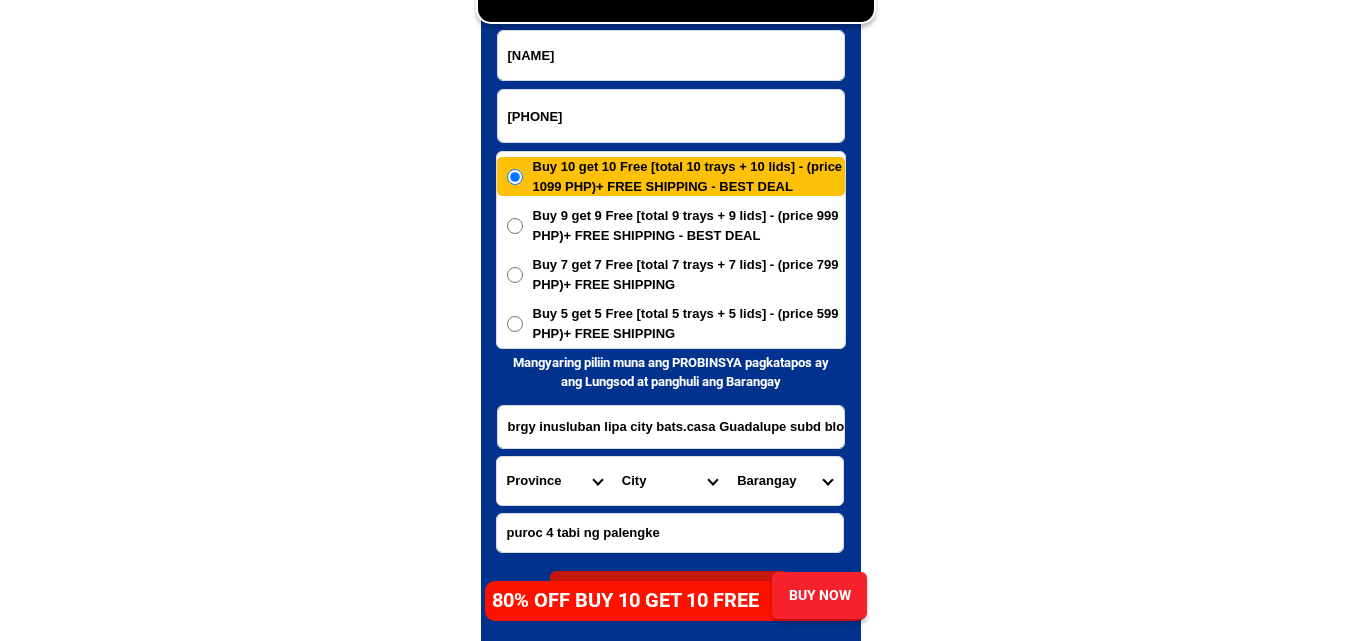 click on "Province Abra Agusan-del-norte Agusan-del-sur Aklan Albay Antique Apayao Aurora Basilan Bataan Batanes Batangas Benguet Biliran Bohol Bukidnon Bulacan Cagayan Camarines-norte Camarines-sur Camiguin Capiz Catanduanes Cavite Cebu Cotabato Davao-de-oro Davao-del-norte Davao-del-sur Davao-occidental Davao-oriental Dinagat-islands Eastern-samar Guimaras Ifugao Ilocos-norte Ilocos-sur Iloilo Isabela Kalinga La-union Laguna Lanao-del-norte Lanao-del-sur Leyte Maguindanao Marinduque Masbate Metro-manila Misamis-occidental Misamis-oriental Mountain-province Negros-occidental Negros-oriental Northern-samar Nueva-ecija Nueva-vizcaya Occidental-mindoro Oriental-mindoro Palawan Pampanga Pangasinan Quezon Quirino Rizal Romblon Sarangani Siquijor Sorsogon South-cotabato Southern-leyte Sultan-kudarat Sulu Surigao-del-norte Surigao-del-sur Tarlac Tawi-tawi Western-samar Zambales Zamboanga-del-norte Zamboanga-del-sur Zamboanga-sibugay" at bounding box center [554, 481] 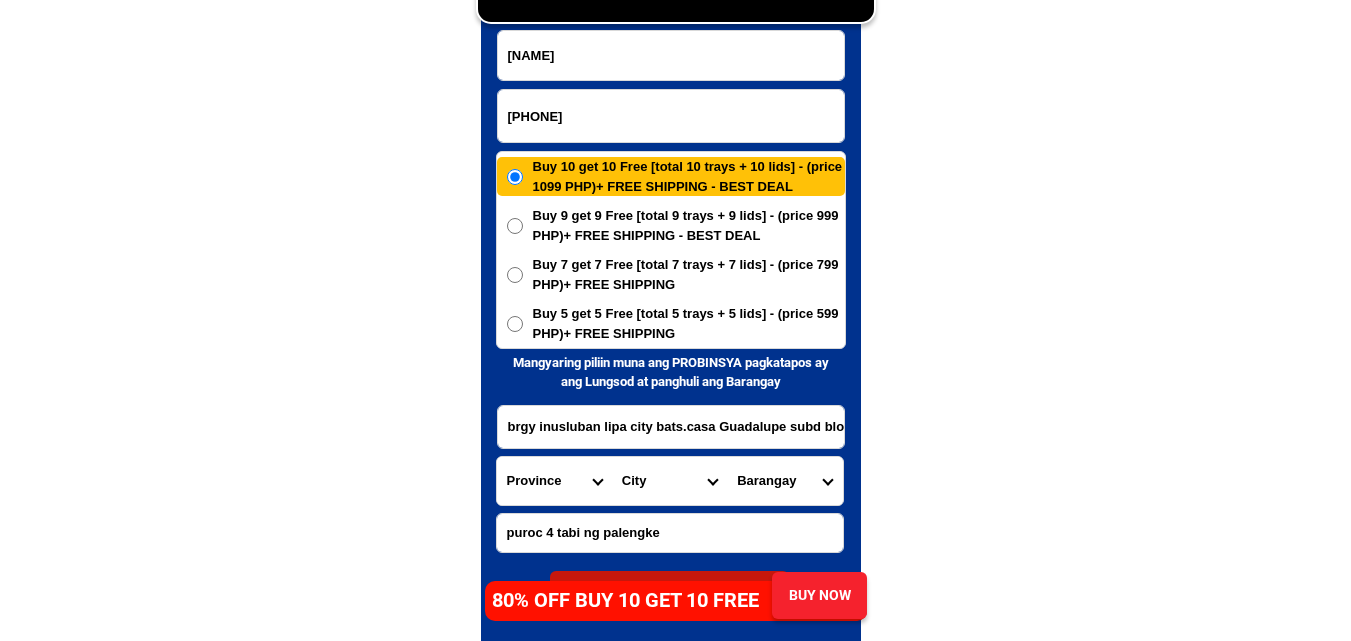 click on "Province Abra Agusan-del-norte Agusan-del-sur Aklan Albay Antique Apayao Aurora Basilan Bataan Batanes Batangas Benguet Biliran Bohol Bukidnon Bulacan Cagayan Camarines-norte Camarines-sur Camiguin Capiz Catanduanes Cavite Cebu Cotabato Davao-de-oro Davao-del-norte Davao-del-sur Davao-occidental Davao-oriental Dinagat-islands Eastern-samar Guimaras Ifugao Ilocos-norte Ilocos-sur Iloilo Isabela Kalinga La-union Laguna Lanao-del-norte Lanao-del-sur Leyte Maguindanao Marinduque Masbate Metro-manila Misamis-occidental Misamis-oriental Mountain-province Negros-occidental Negros-oriental Northern-samar Nueva-ecija Nueva-vizcaya Occidental-mindoro Oriental-mindoro Palawan Pampanga Pangasinan Quezon Quirino Rizal Romblon Sarangani Siquijor Sorsogon South-cotabato Southern-leyte Sultan-kudarat Sulu Surigao-del-norte Surigao-del-sur Tarlac Tawi-tawi Western-samar Zambales Zamboanga-del-norte Zamboanga-del-sur Zamboanga-sibugay" at bounding box center (554, 481) 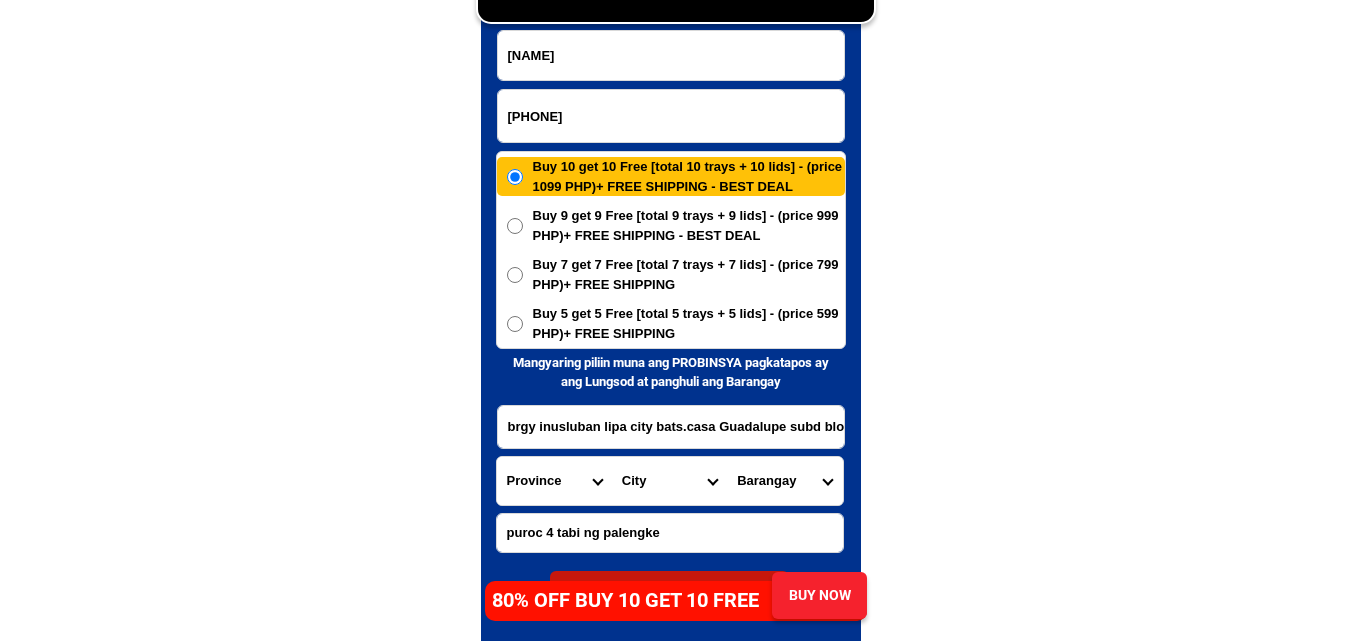 click on "City Agoncillo Alitagtag Allacapan Balayan Batangas-balete Batangas-city Batangas-lemery Batangas-mabini Batangas-rosario Batangas-san-jose Batangas-san-juan Batangas-san-luis Batangas-san-nicolas Batangas-san-pascual Batangas-santa-teresita Batangas-santo-tomas Batangas-talisay Bauan Calaca Calatagan Cuenca Ibaan Laurel Lian Lipa-city Lobo Malvar Mataasnakahoy Nasugbu Padre-garcia Taal Tanauan-city Taysan Tingloy Tuy" at bounding box center [669, 481] 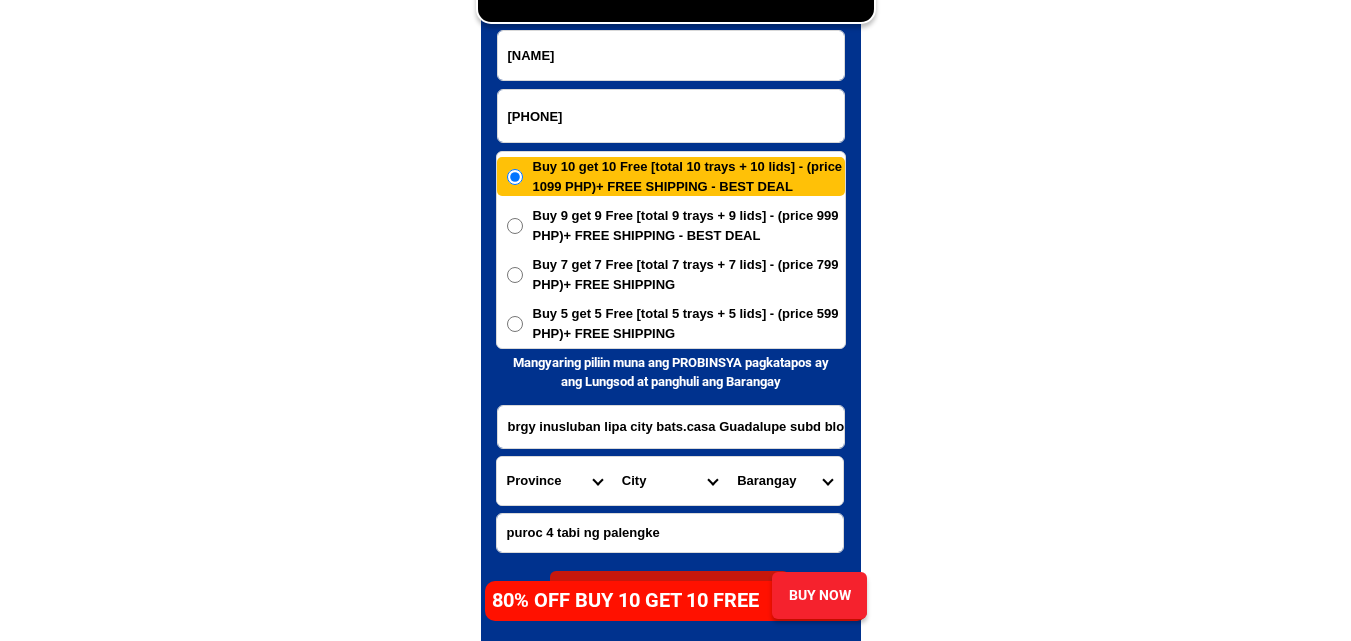 select on "[NUMBER]" 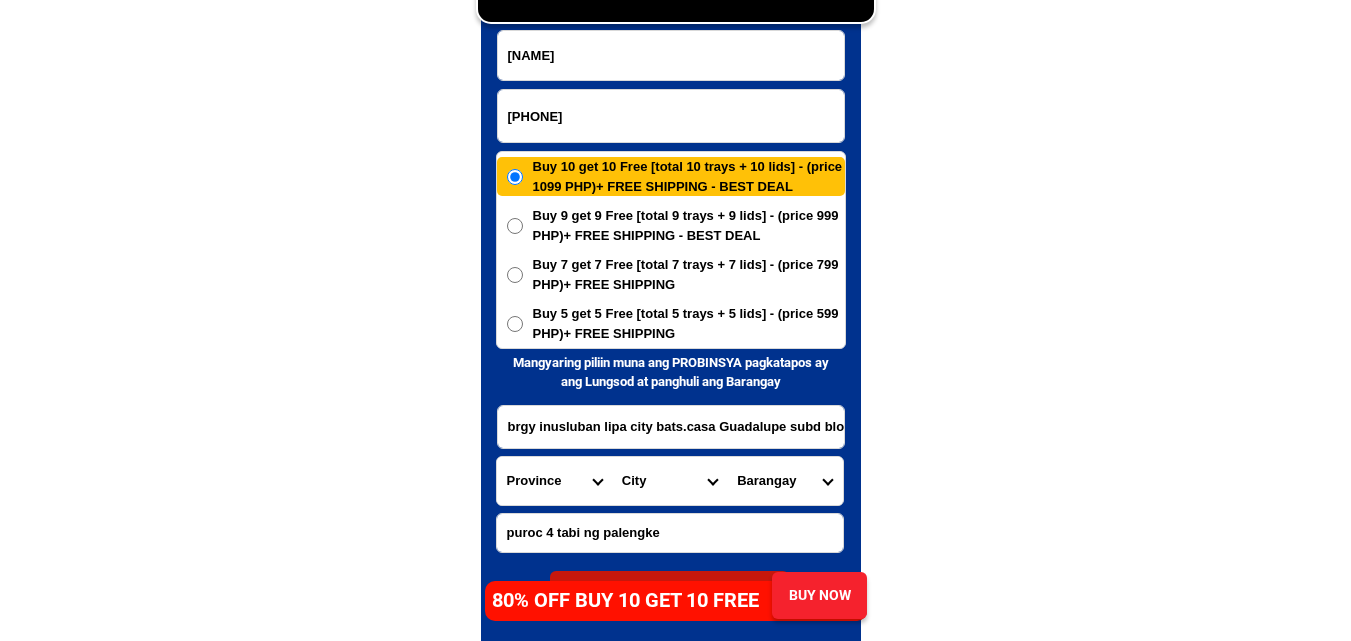 click on "City Agoncillo Alitagtag Allacapan Balayan Batangas-balete Batangas-city Batangas-lemery Batangas-mabini Batangas-rosario Batangas-san-jose Batangas-san-juan Batangas-san-luis Batangas-san-nicolas Batangas-san-pascual Batangas-santa-teresita Batangas-santo-tomas Batangas-talisay Bauan Calaca Calatagan Cuenca Ibaan Laurel Lian Lipa-city Lobo Malvar Mataasnakahoy Nasugbu Padre-garcia Taal Tanauan-city Taysan Tingloy Tuy" at bounding box center (669, 481) 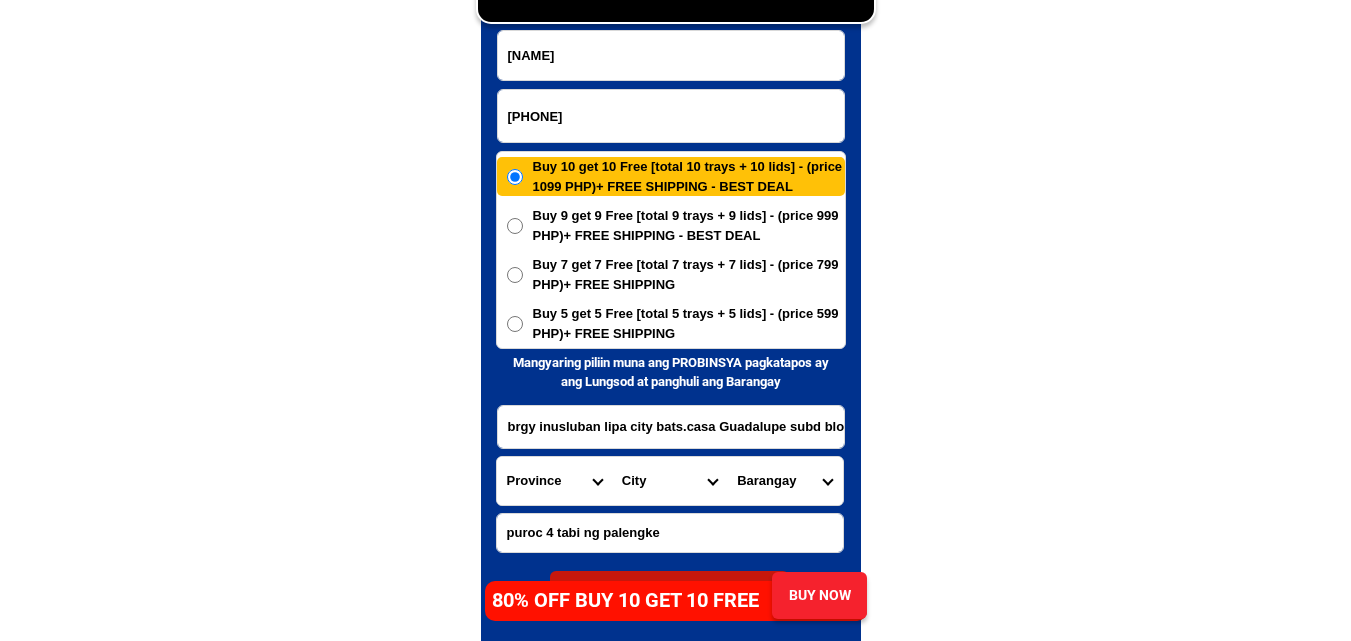 click on "[BARANGAY] Adya [BARANGAY] Anilao [BARANGAY] Antipolo del norte Antipolo del sur Bagong pook Balintawak Banaybanay [BARANGAY] 12 (pob.) Bolbok Bugtong na pulo Bulacnin Bulaklakan Calamias Cumba Dagatan Duhatan Halang Inosloban Kayumanggi Latag Lodlod Lumbang Mabini Malagonlong Malitlit Marauoy Mataas na lupa Munting pulo Pagolingin bata Pagolingin east Pagolingin west Pangao Pinagkawitan Pinagtongulan Plaridel Poblacion [BARANGAY] 1 Poblacion [BARANGAY] 10 Poblacion [BARANGAY] 11 Poblacion [BARANGAY] 2 Poblacion [BARANGAY] 3 Poblacion [BARANGAY] 4 Poblacion [BARANGAY] 5 Poblacion [BARANGAY] 6 Poblacion [BARANGAY] 7 Poblacion [BARANGAY] 8 Poblacion [BARANGAY] 9 Poblacion [BARANGAY] 9-a Pusil Quezon Rizal Sabang Sampaguita San benito San carlos San celestino San francisco San guillermo San jose San lucas San salvador San sebastian (balagbag) Santo nino Santo toribio Sapac Sico Talisay Tambo Tangob Tanguay Tibig Tipacan" at bounding box center [784, 481] 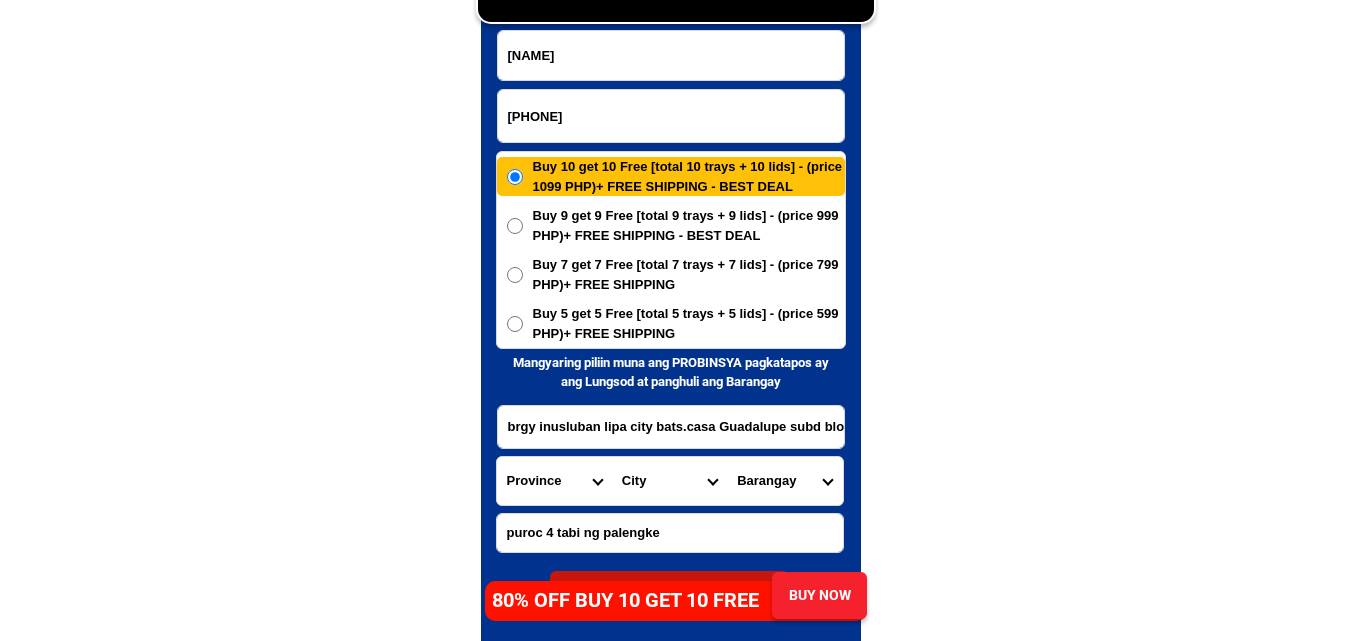 select on "[NUMBER]" 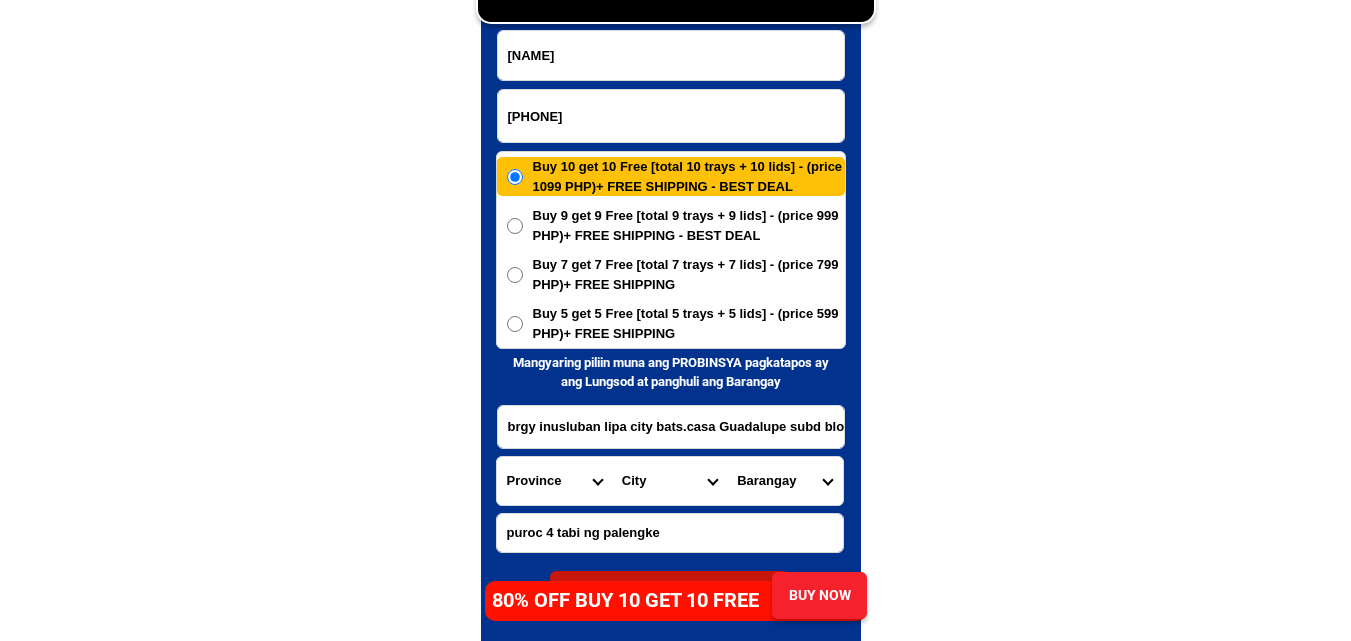 click on "[BARANGAY] Adya [BARANGAY] Anilao [BARANGAY] Antipolo del norte Antipolo del sur Bagong pook Balintawak Banaybanay [BARANGAY] 12 (pob.) Bolbok Bugtong na pulo Bulacnin Bulaklakan Calamias Cumba Dagatan Duhatan Halang Inosloban Kayumanggi Latag Lodlod Lumbang Mabini Malagonlong Malitlit Marauoy Mataas na lupa Munting pulo Pagolingin bata Pagolingin east Pagolingin west Pangao Pinagkawitan Pinagtongulan Plaridel Poblacion [BARANGAY] 1 Poblacion [BARANGAY] 10 Poblacion [BARANGAY] 11 Poblacion [BARANGAY] 2 Poblacion [BARANGAY] 3 Poblacion [BARANGAY] 4 Poblacion [BARANGAY] 5 Poblacion [BARANGAY] 6 Poblacion [BARANGAY] 7 Poblacion [BARANGAY] 8 Poblacion [BARANGAY] 9 Poblacion [BARANGAY] 9-a Pusil Quezon Rizal Sabang Sampaguita San benito San carlos San celestino San francisco San guillermo San jose San lucas San salvador San sebastian (balagbag) Santo nino Santo toribio Sapac Sico Talisay Tambo Tangob Tanguay Tibig Tipacan" at bounding box center [784, 481] 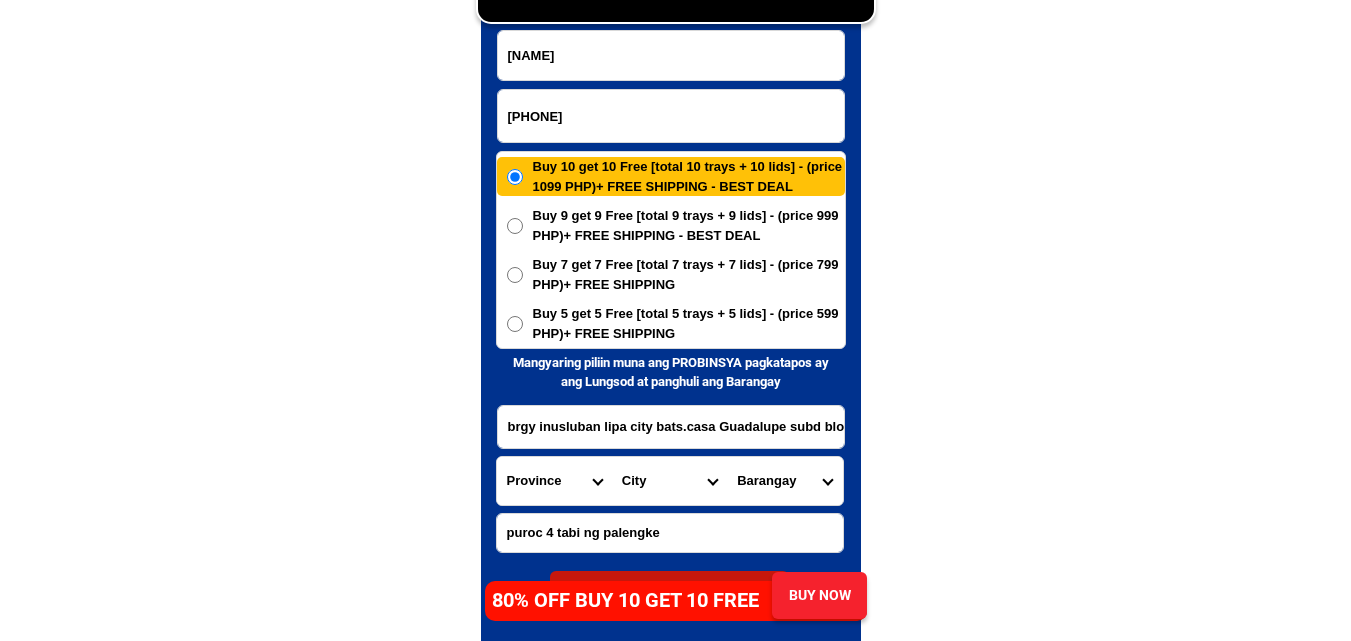 click on "Buy 5 get 5 Free [total 5 trays + 5 lids] - (price 599 PHP)+ FREE SHIPPING" at bounding box center (689, 323) 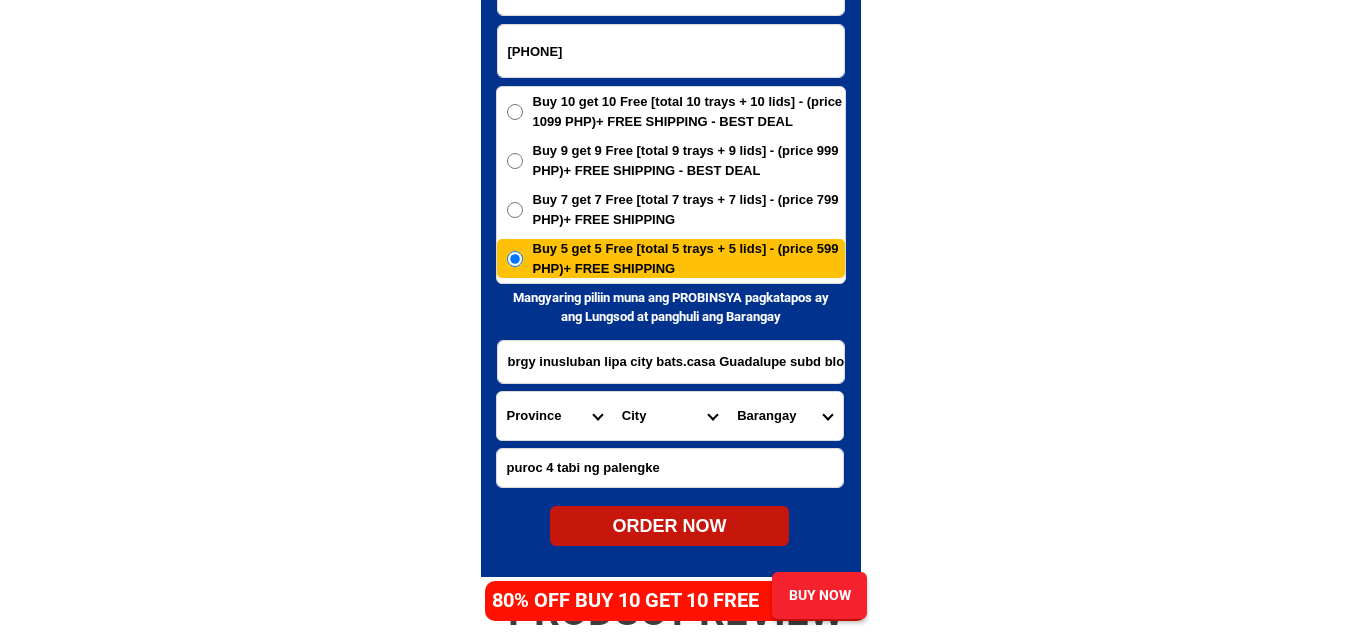 scroll, scrollTop: 9861, scrollLeft: 0, axis: vertical 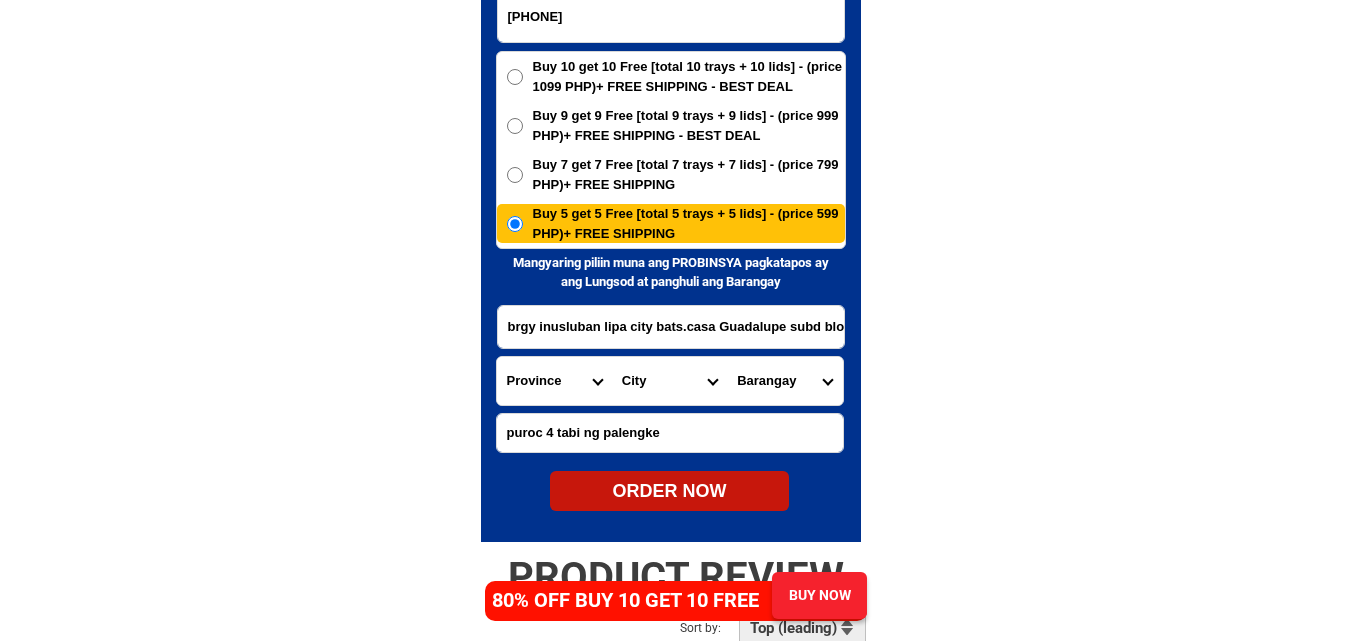 click on "ORDER NOW" at bounding box center [669, 491] 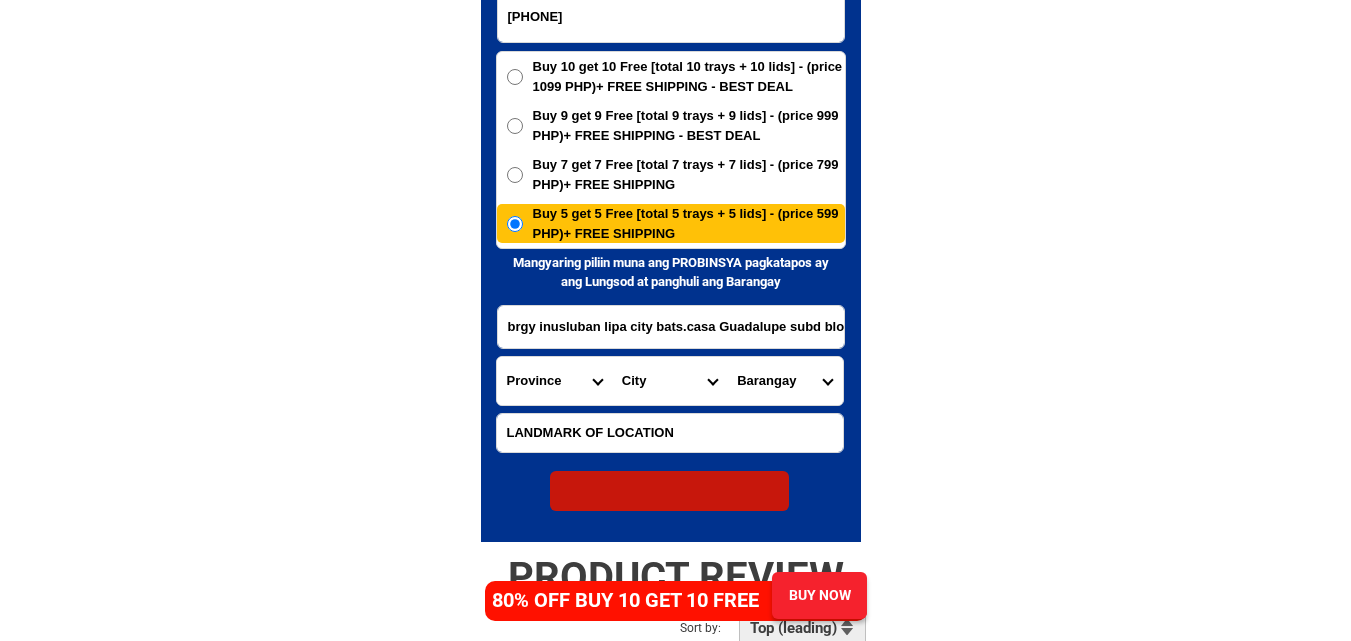 radio on "true" 